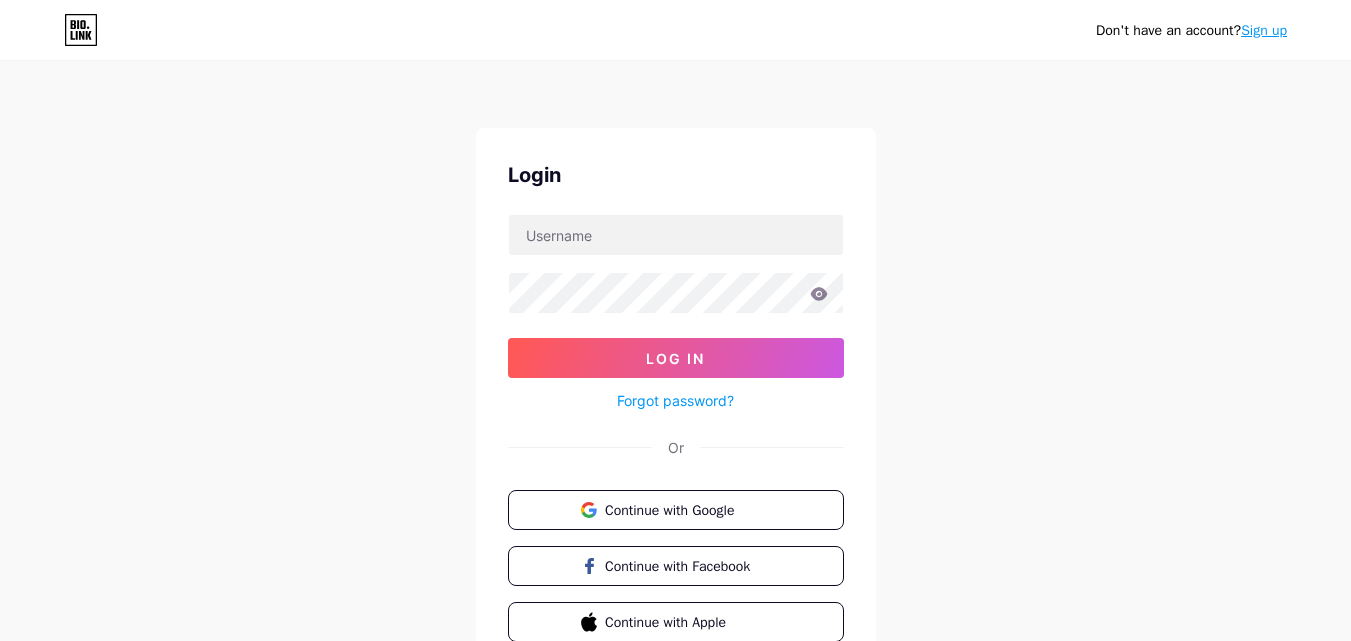 scroll, scrollTop: 0, scrollLeft: 0, axis: both 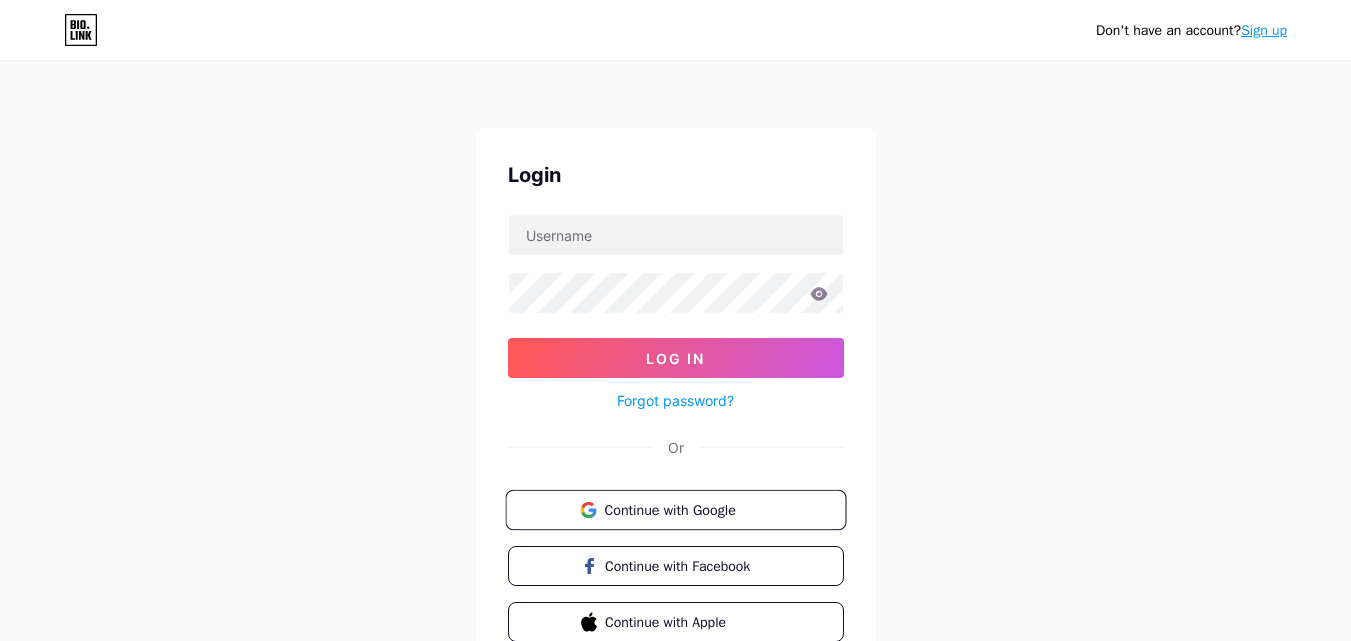 click on "Continue with Google" at bounding box center [687, 509] 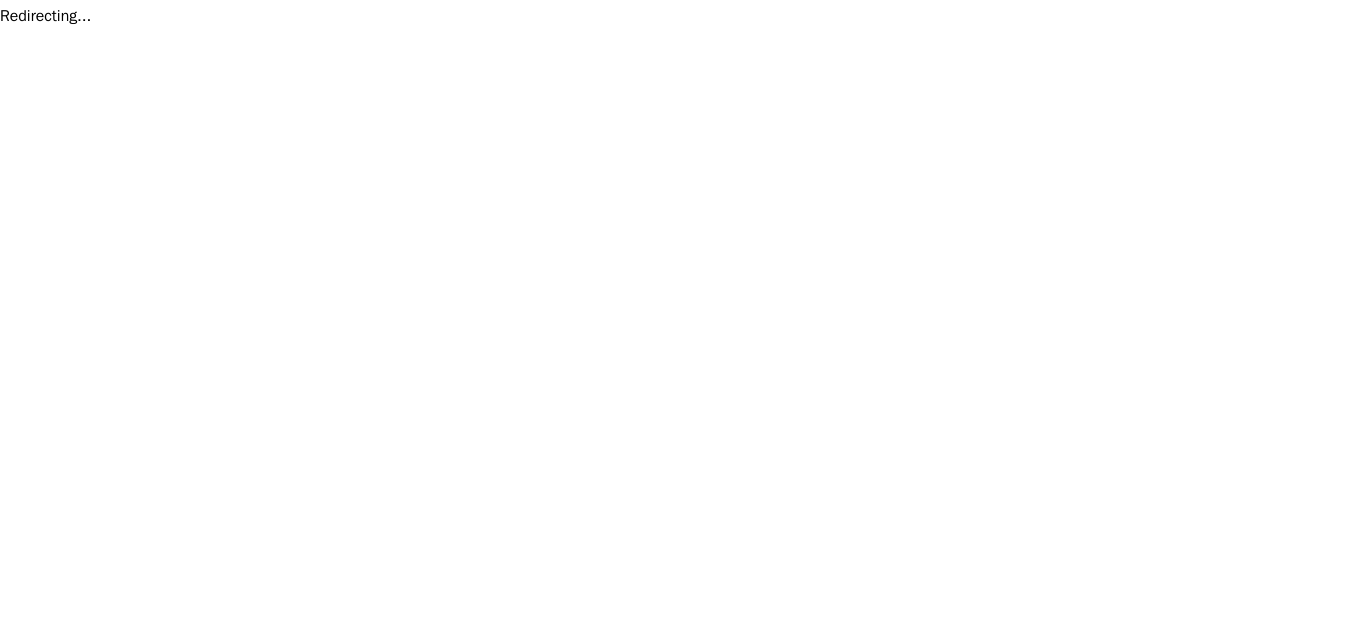 scroll, scrollTop: 0, scrollLeft: 0, axis: both 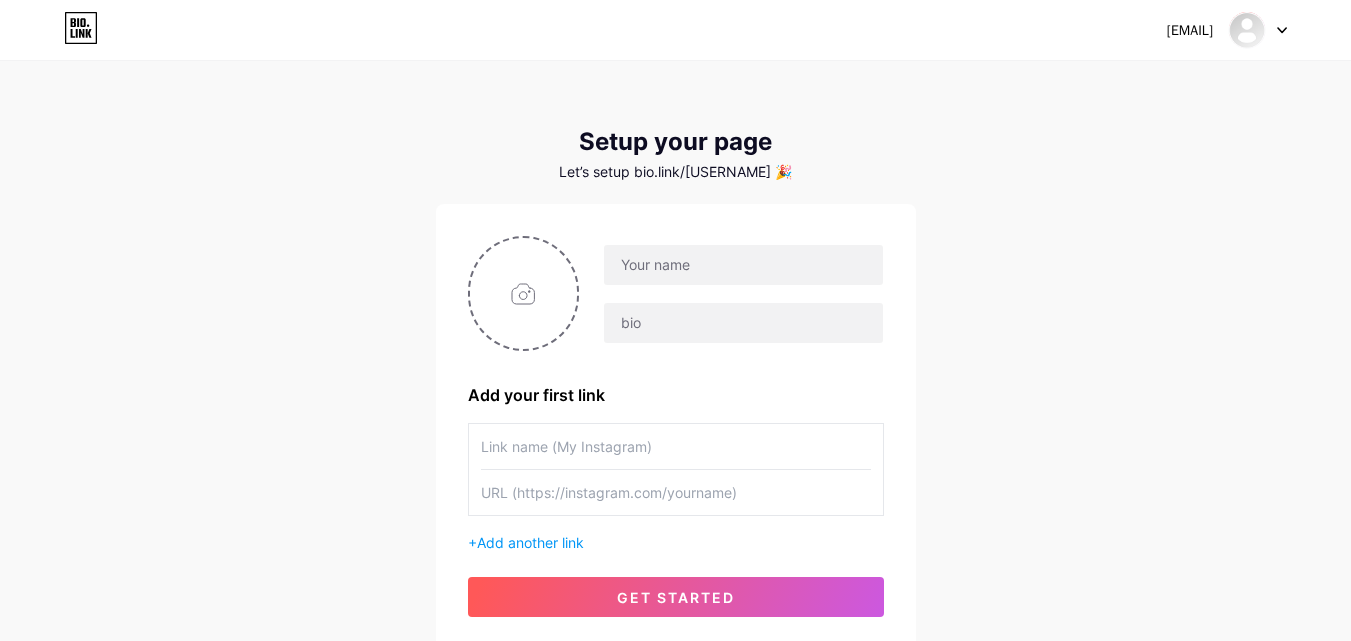 click on "mahdi.muhtasim33@gmail.com           Dashboard     Logout" at bounding box center (675, 30) 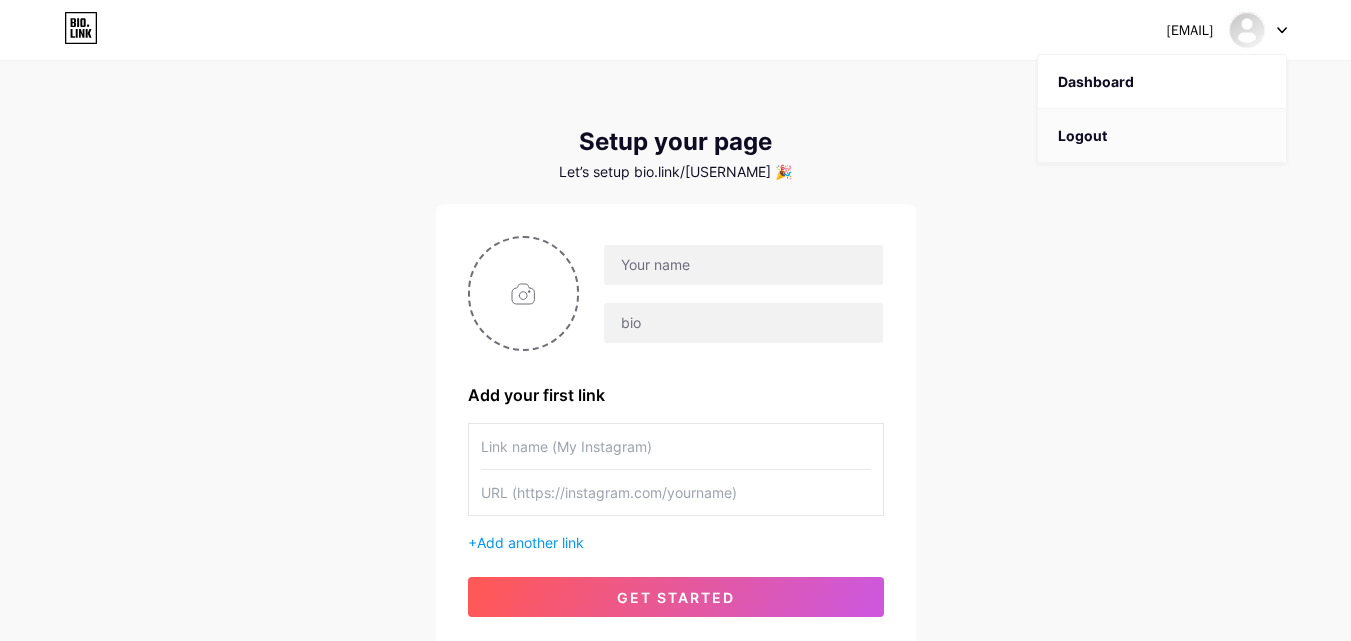 click on "Logout" at bounding box center (1162, 136) 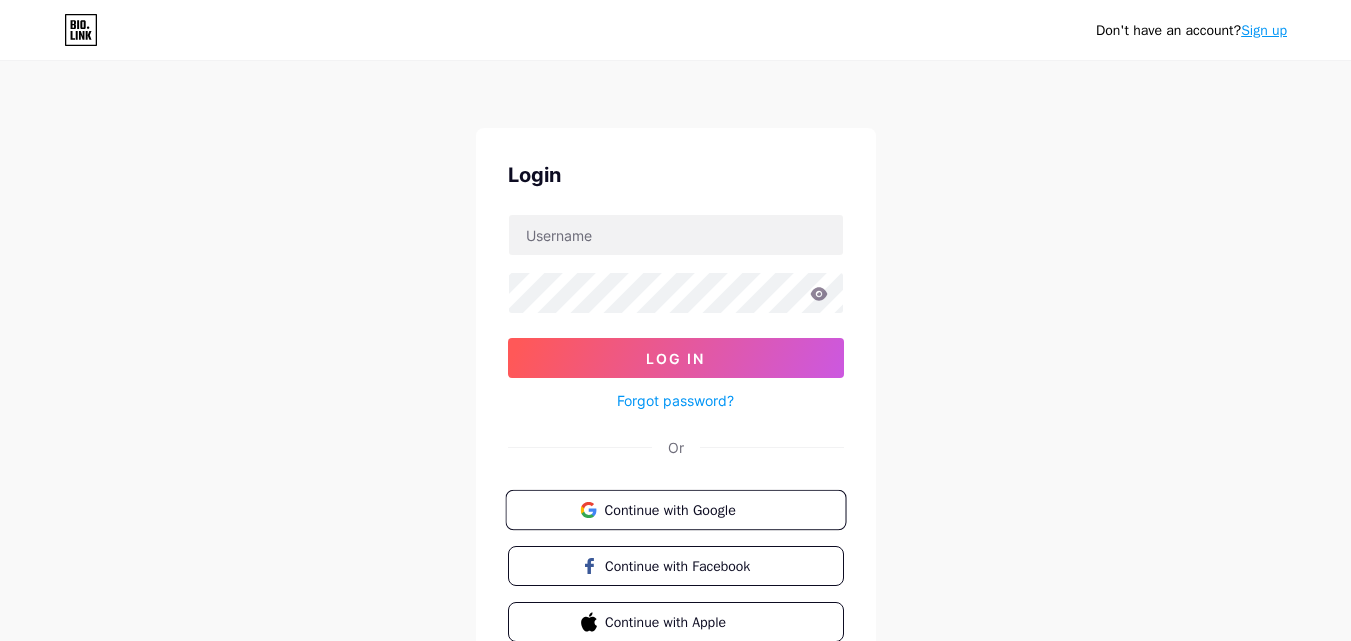 click on "Continue with Google" at bounding box center (675, 510) 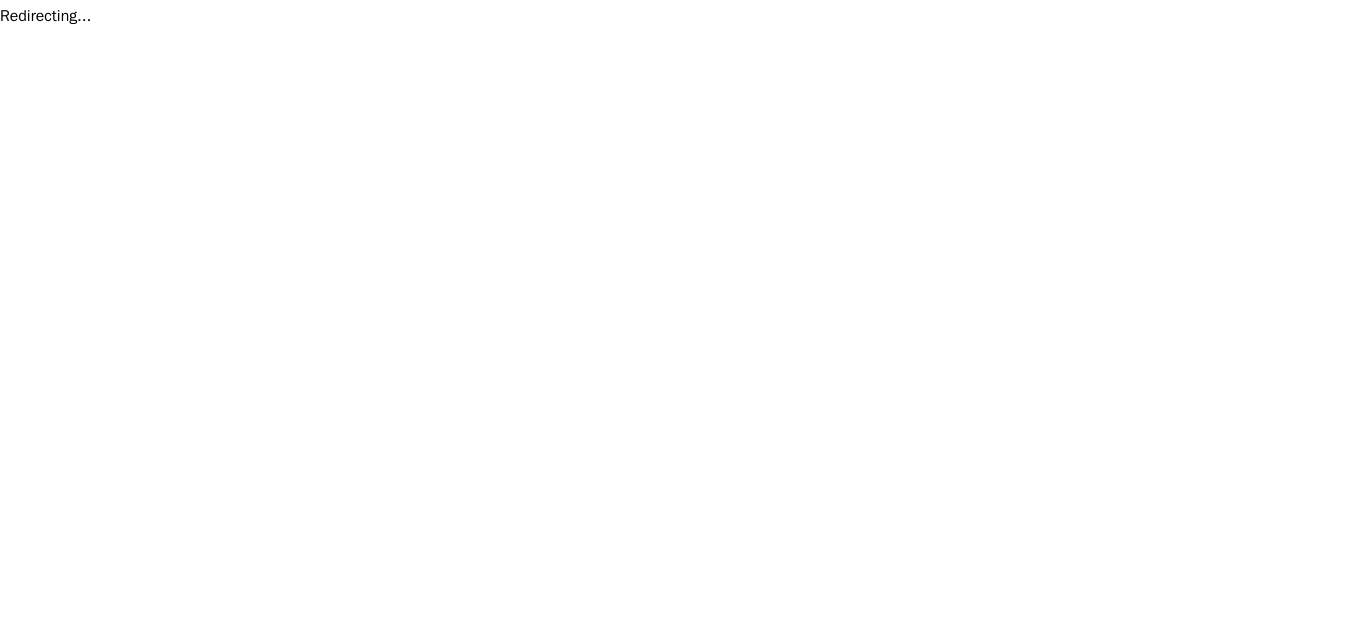 scroll, scrollTop: 0, scrollLeft: 0, axis: both 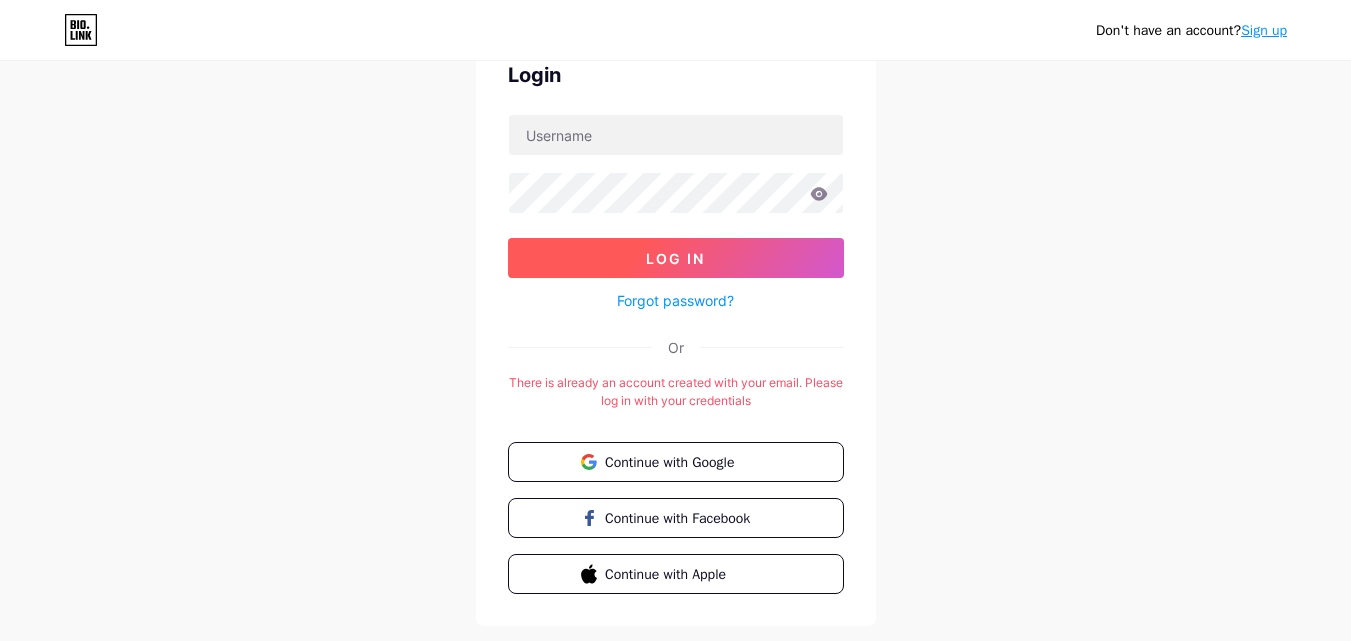 click on "Log In" at bounding box center [676, 258] 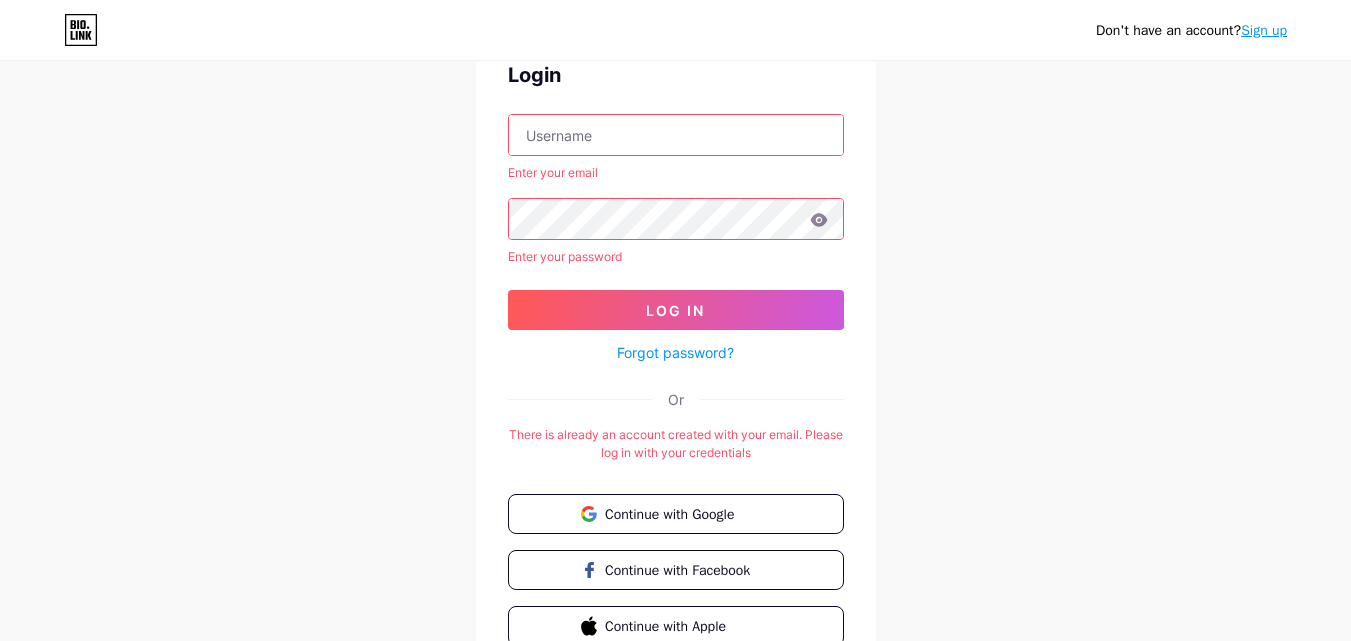 click at bounding box center (676, 135) 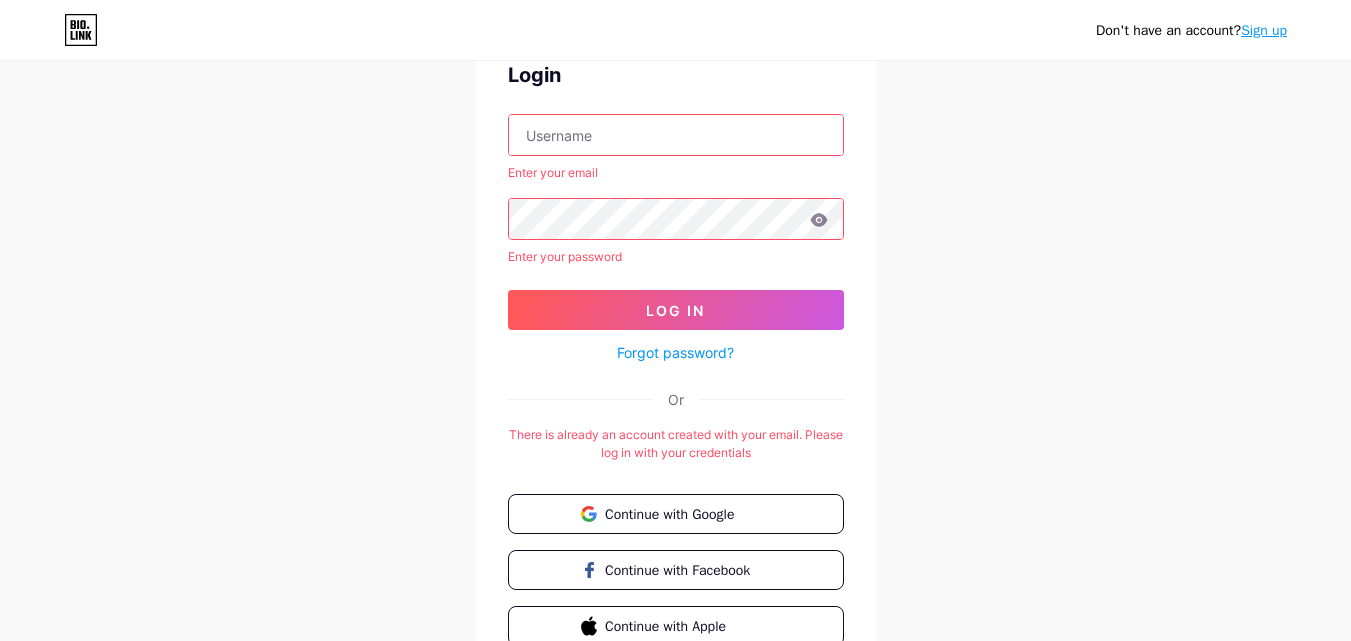 type on "[EMAIL]" 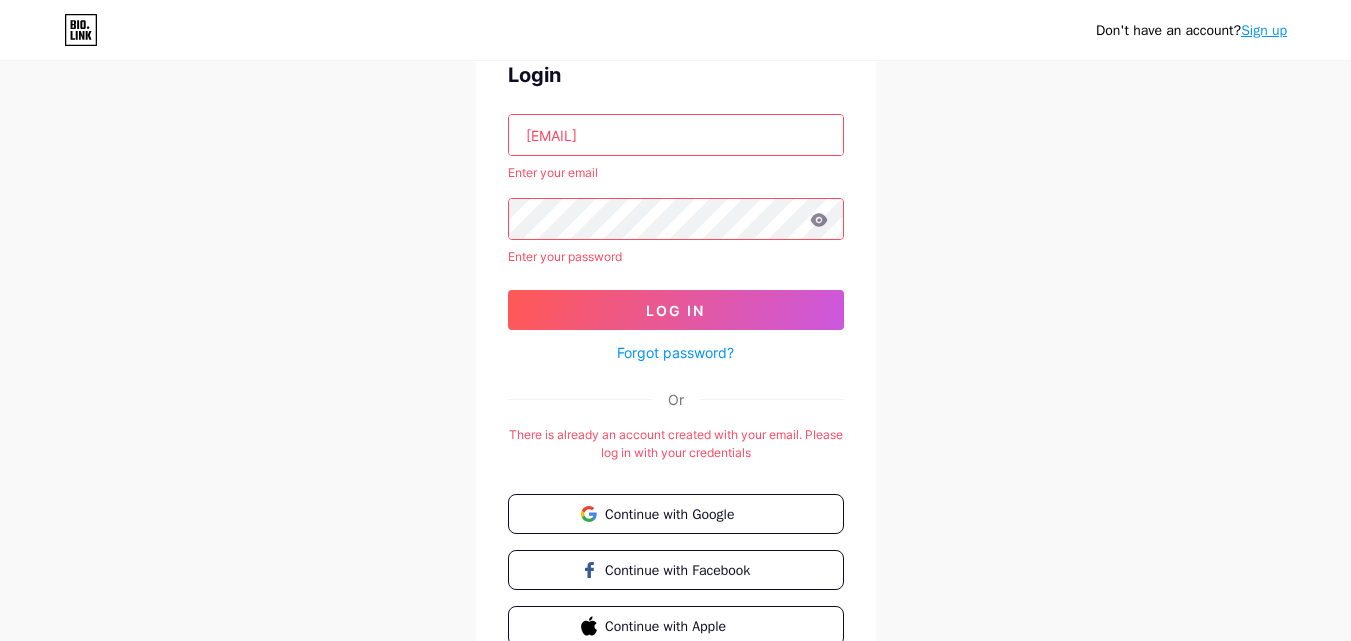 click on "Forgot password?" at bounding box center (675, 352) 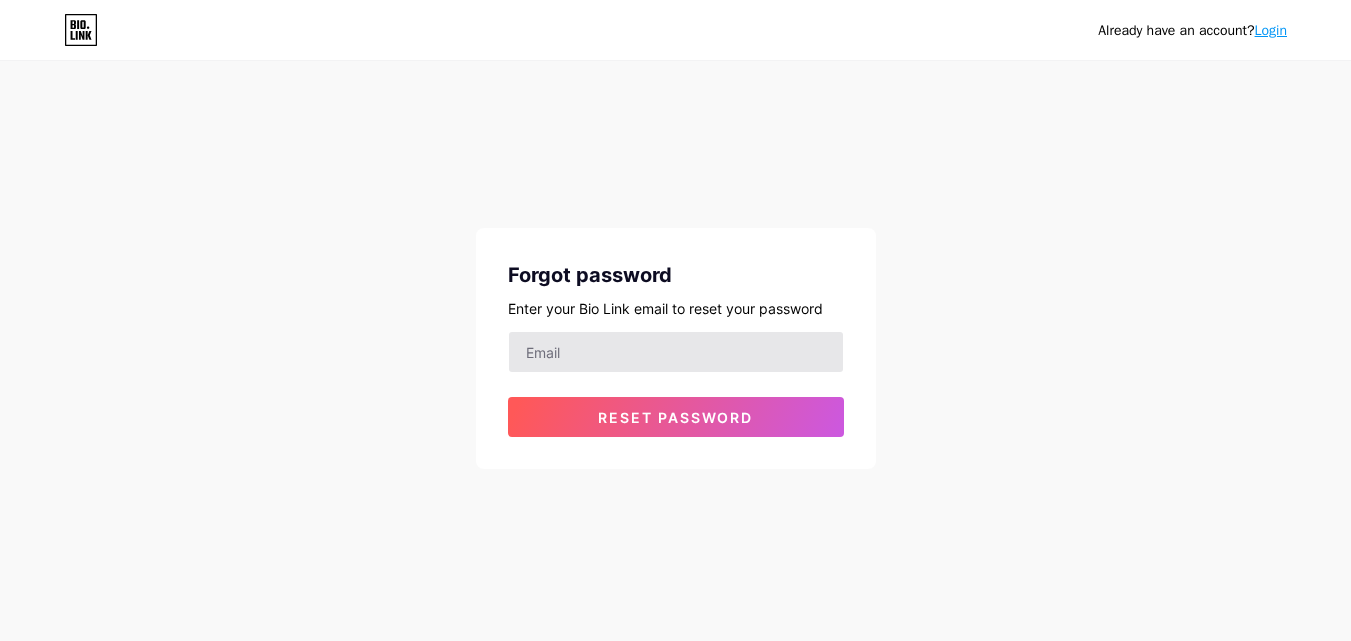 scroll, scrollTop: 0, scrollLeft: 0, axis: both 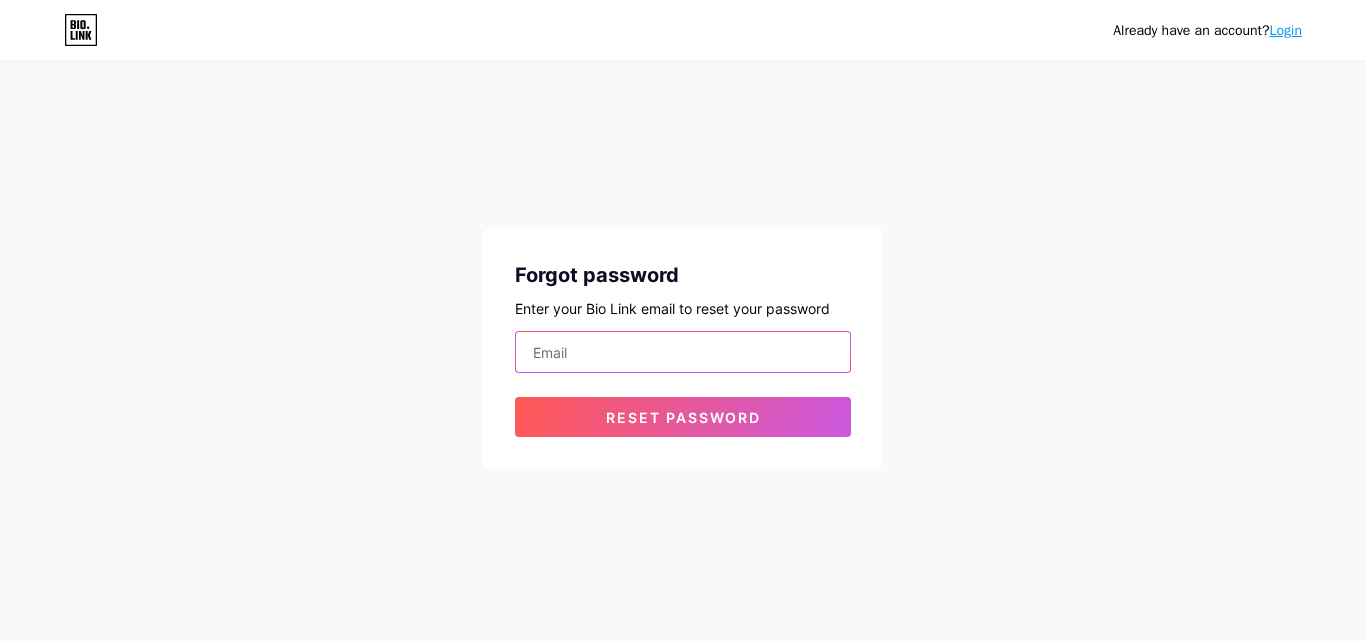 click at bounding box center (683, 352) 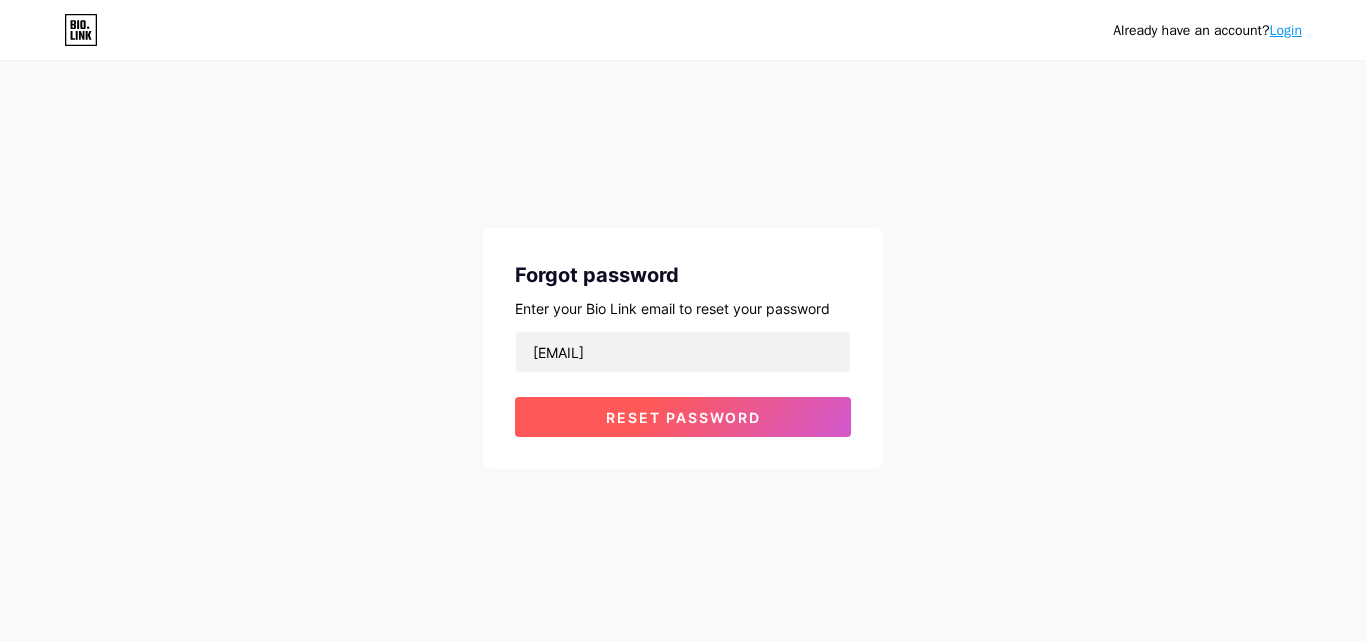 click on "Reset password" at bounding box center [683, 417] 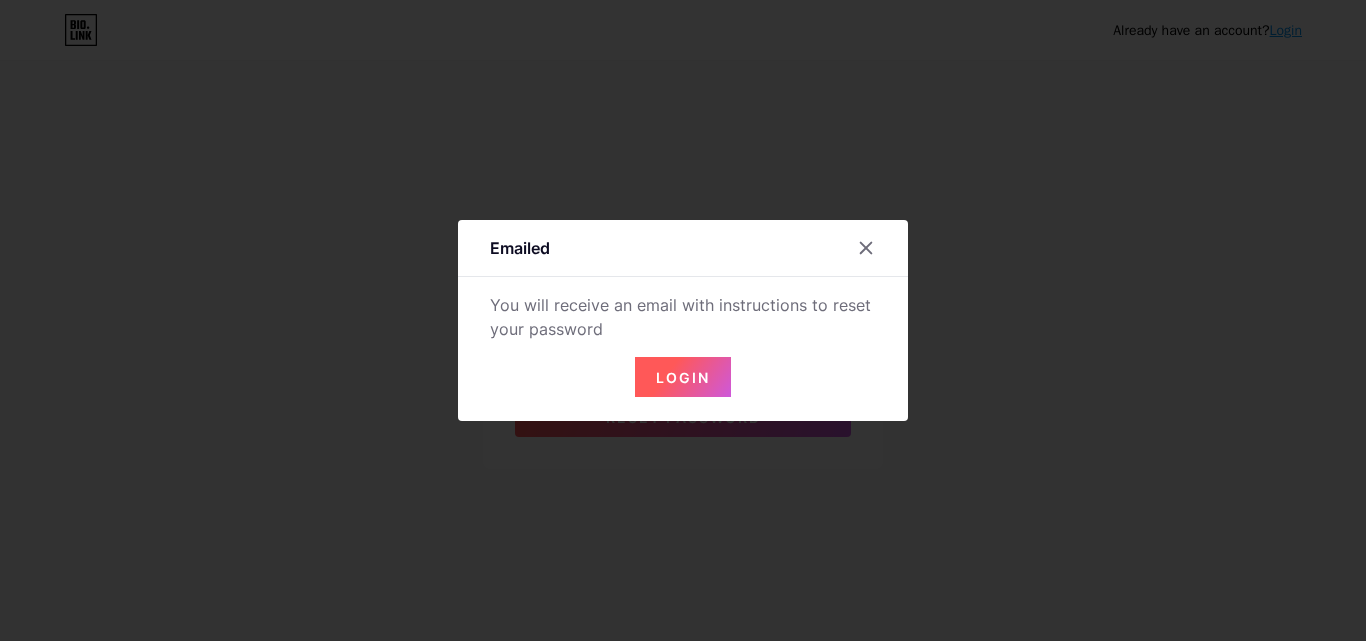 click on "Login" at bounding box center (683, 377) 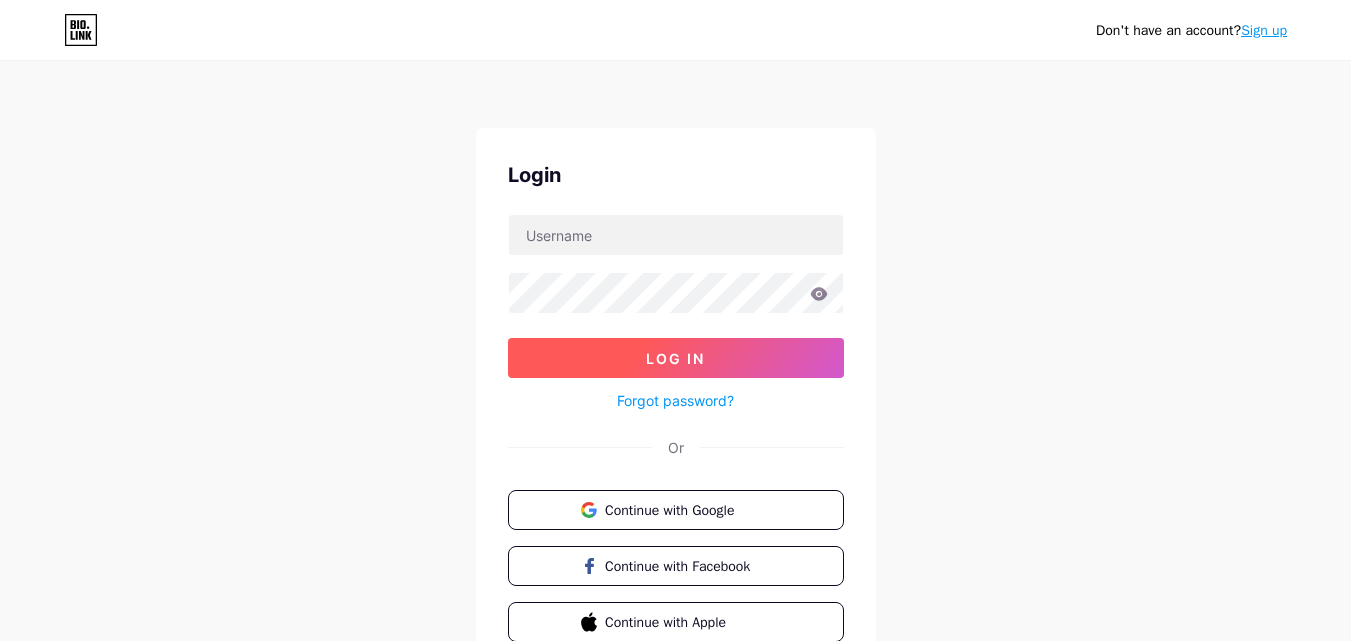 scroll, scrollTop: 96, scrollLeft: 0, axis: vertical 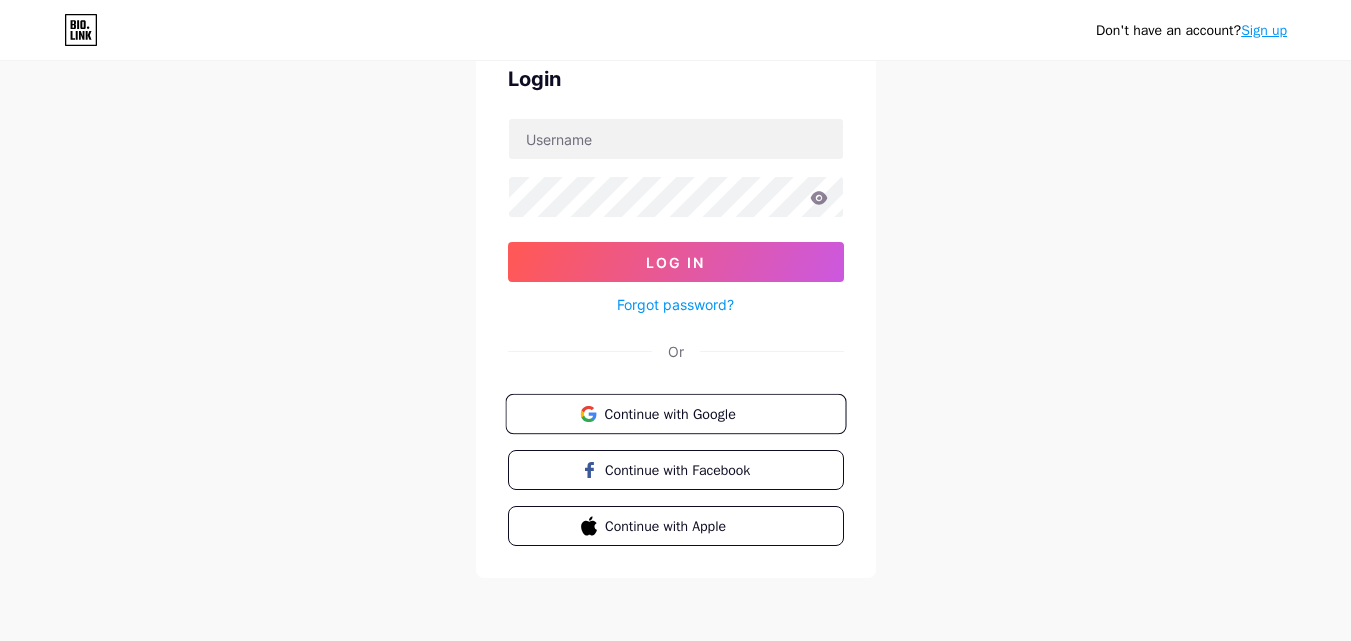 click on "Continue with Google" at bounding box center (687, 413) 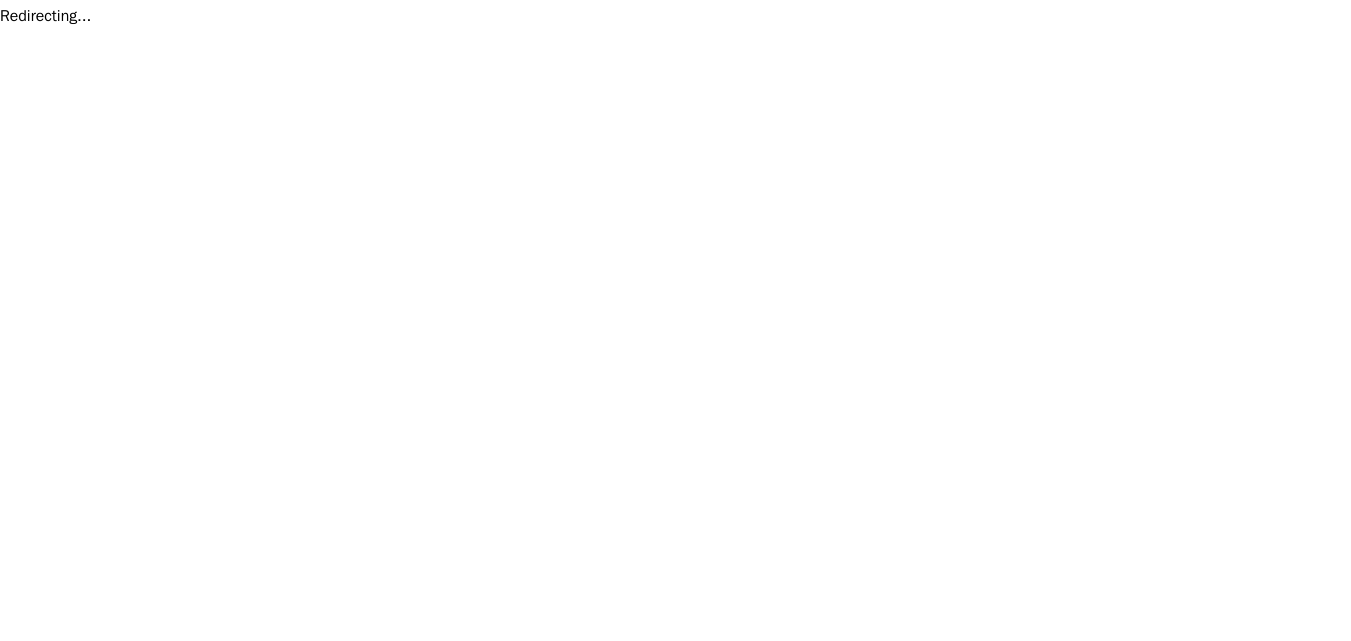 scroll, scrollTop: 0, scrollLeft: 0, axis: both 